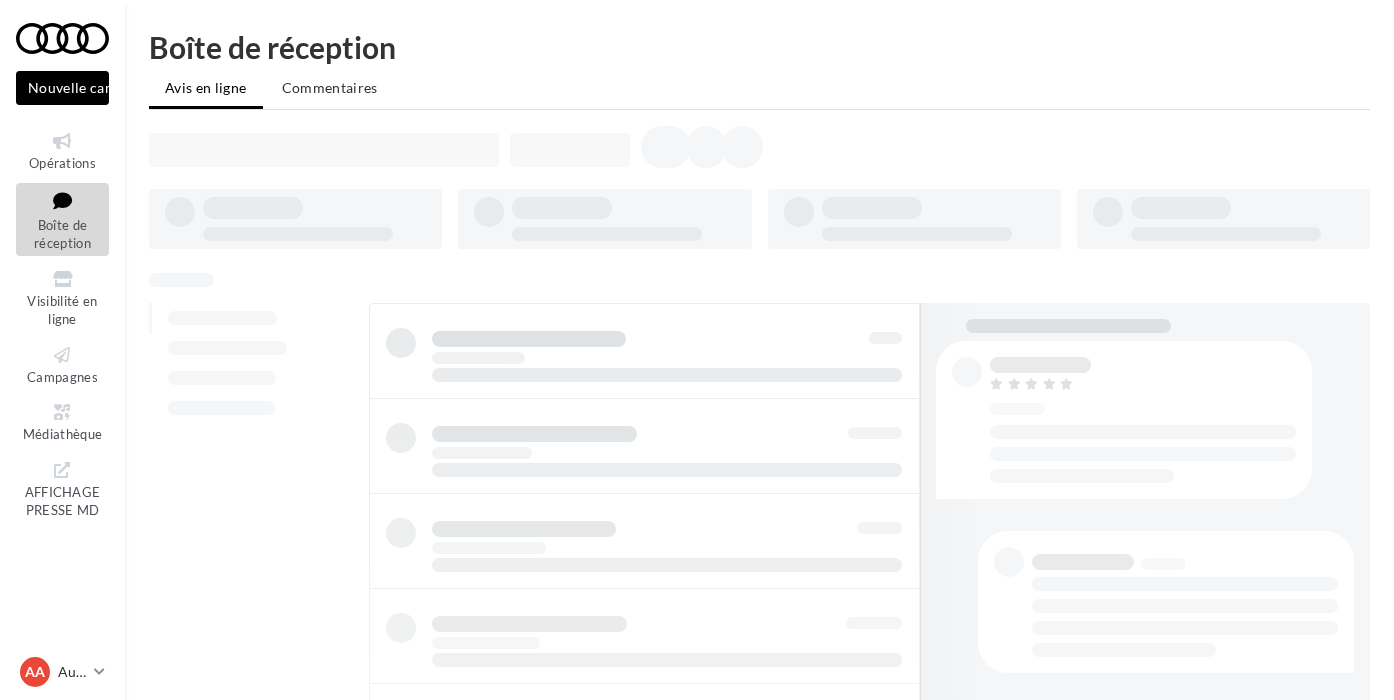 scroll, scrollTop: 0, scrollLeft: 0, axis: both 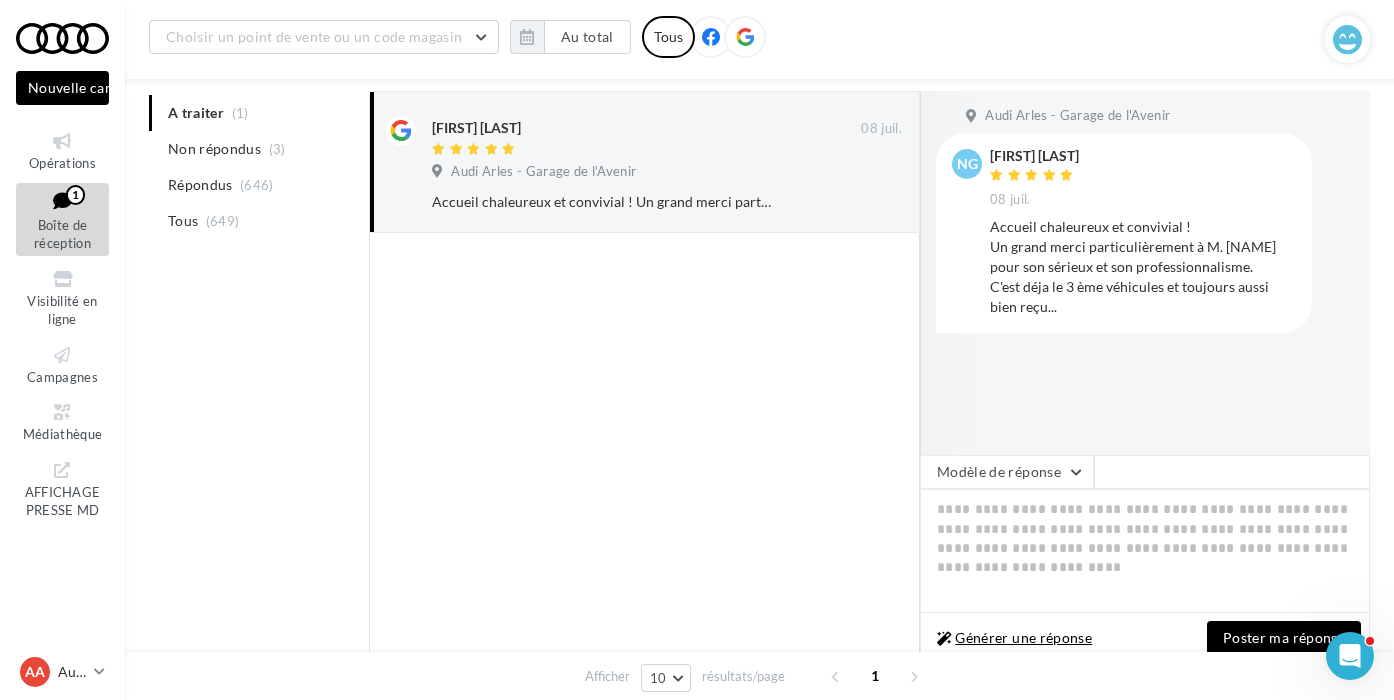 click on "Générer une réponse" at bounding box center (1014, 638) 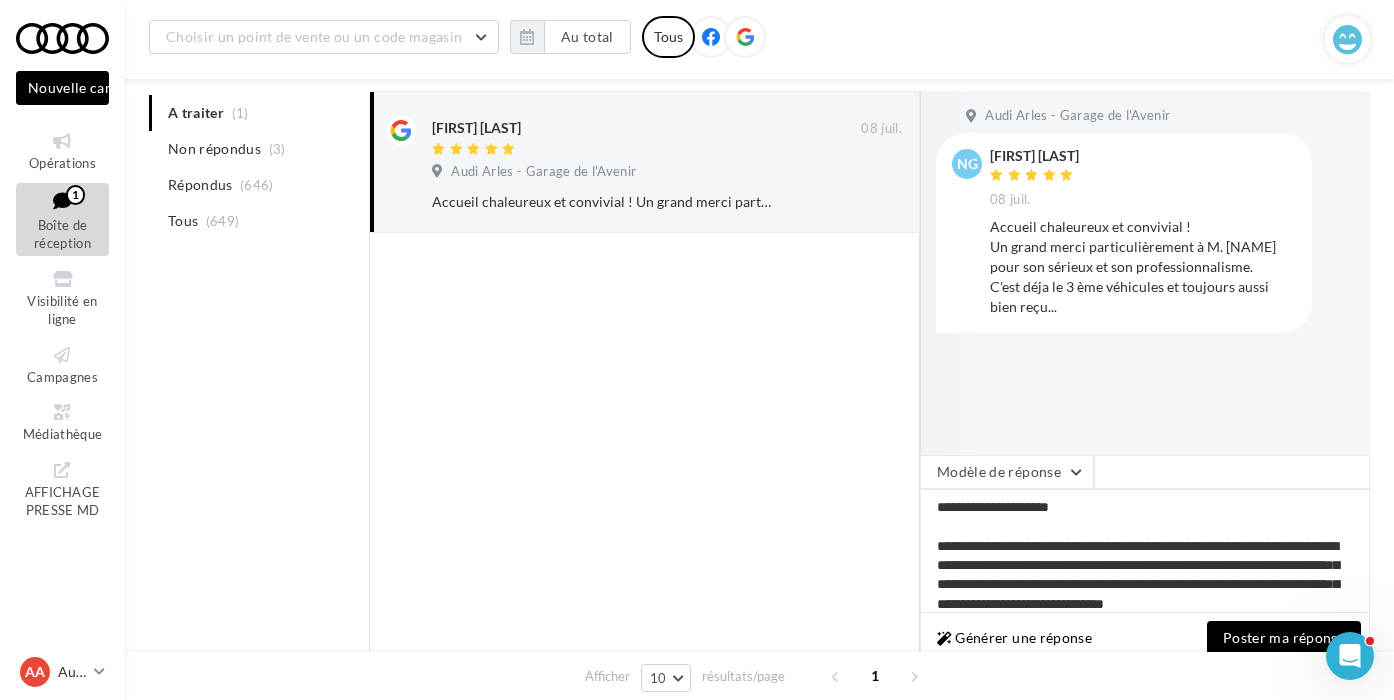 scroll, scrollTop: 0, scrollLeft: 0, axis: both 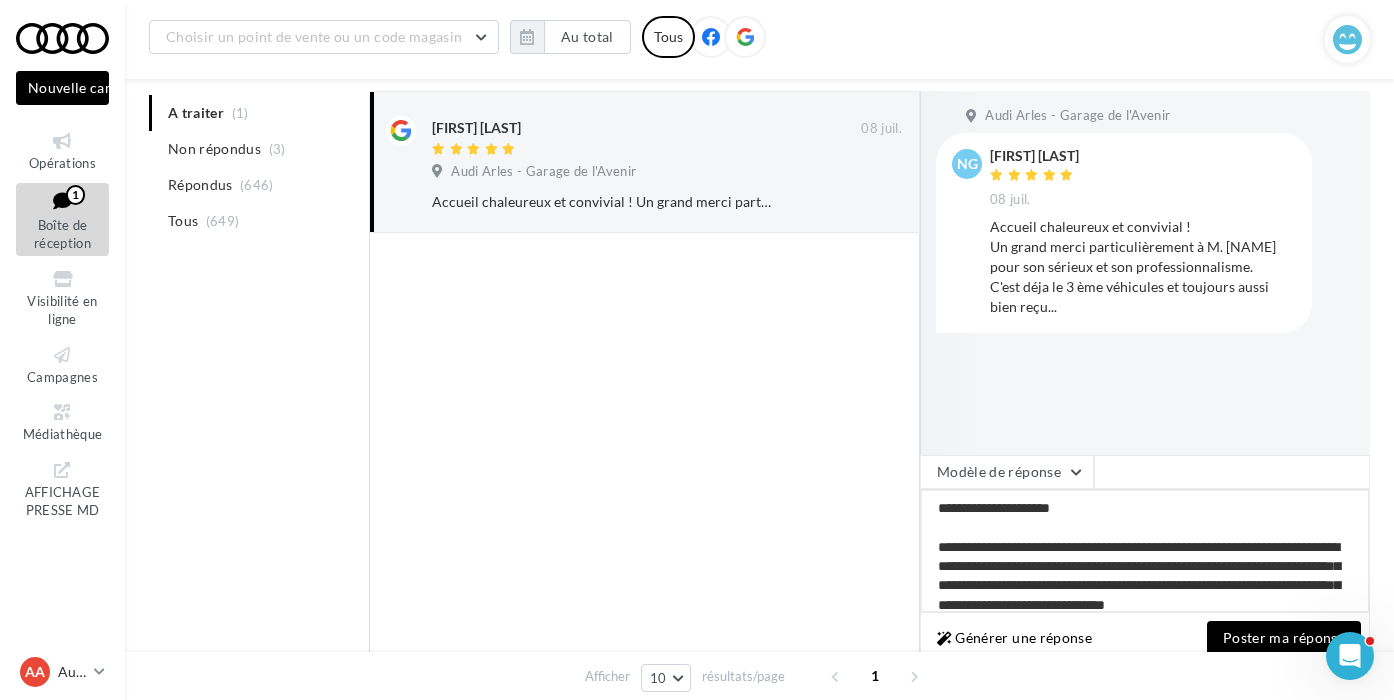 drag, startPoint x: 936, startPoint y: 515, endPoint x: 936, endPoint y: 545, distance: 30 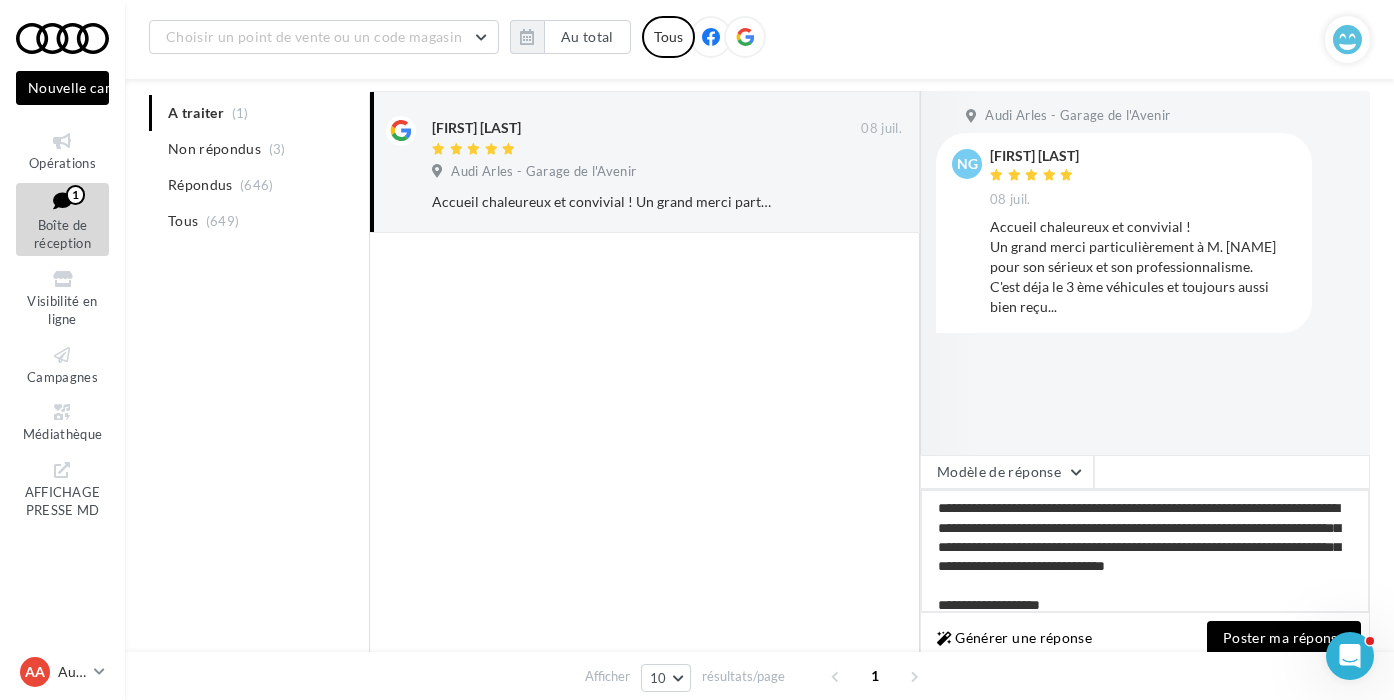 click on "**********" at bounding box center (1145, 551) 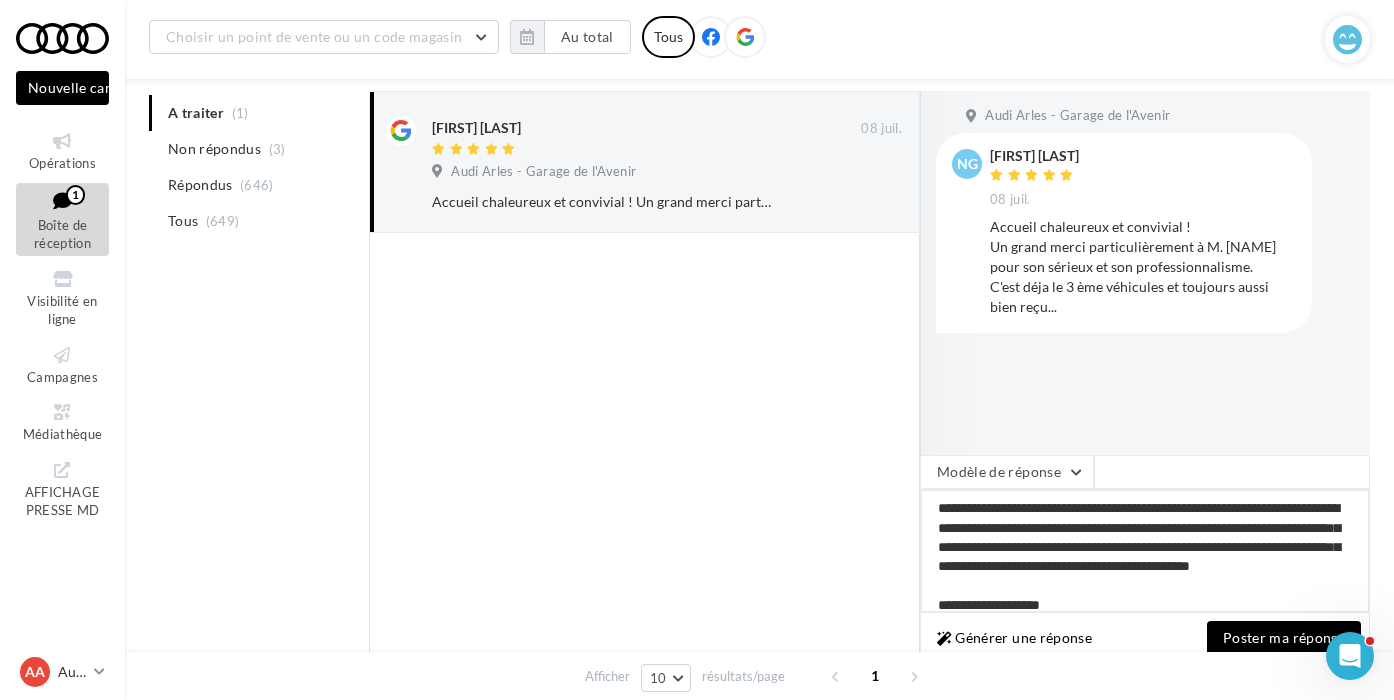 drag, startPoint x: 1262, startPoint y: 507, endPoint x: 1190, endPoint y: 536, distance: 77.62087 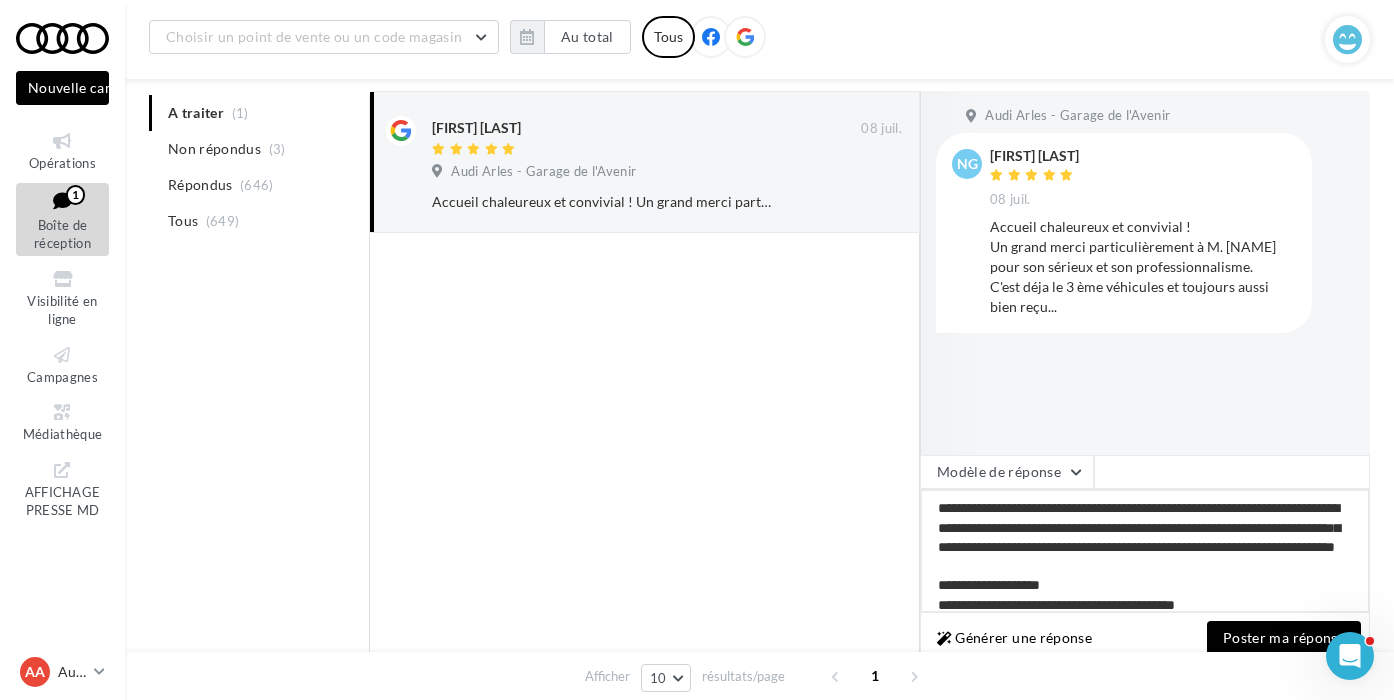 drag, startPoint x: 1260, startPoint y: 509, endPoint x: 1093, endPoint y: 530, distance: 168.31519 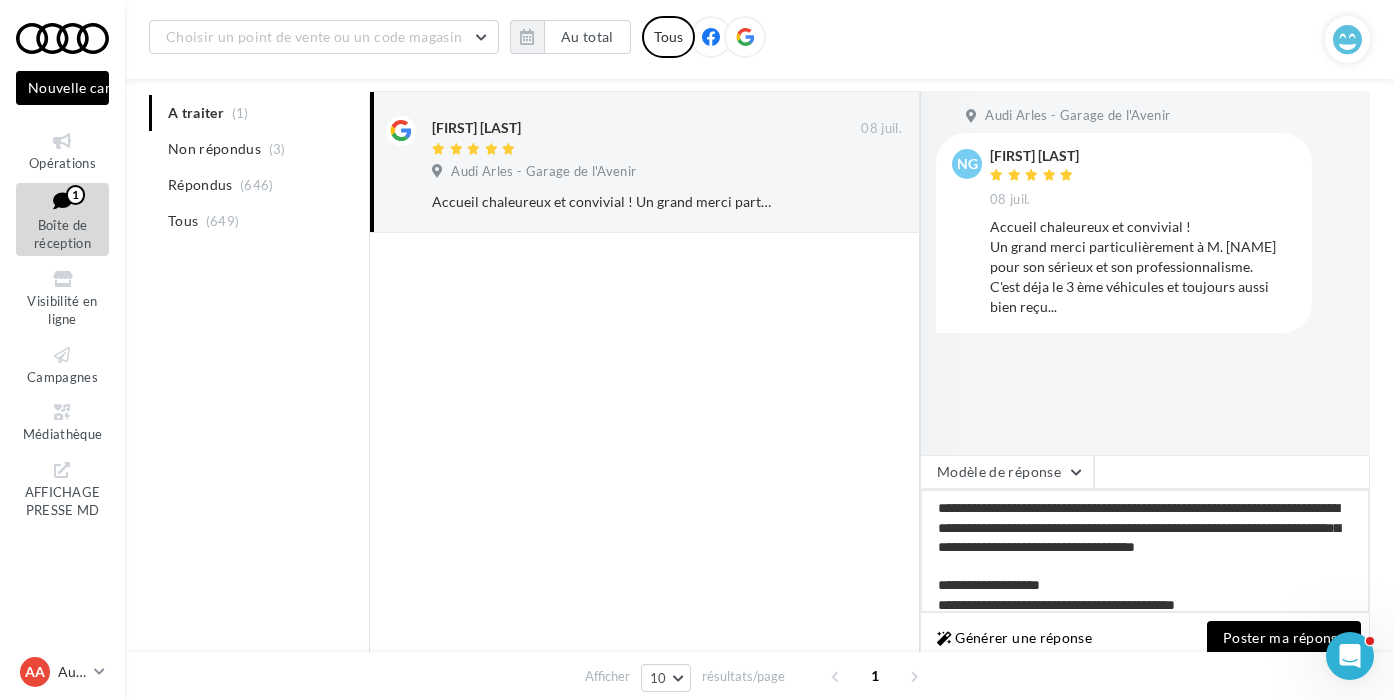 drag, startPoint x: 1270, startPoint y: 510, endPoint x: 1180, endPoint y: 541, distance: 95.189285 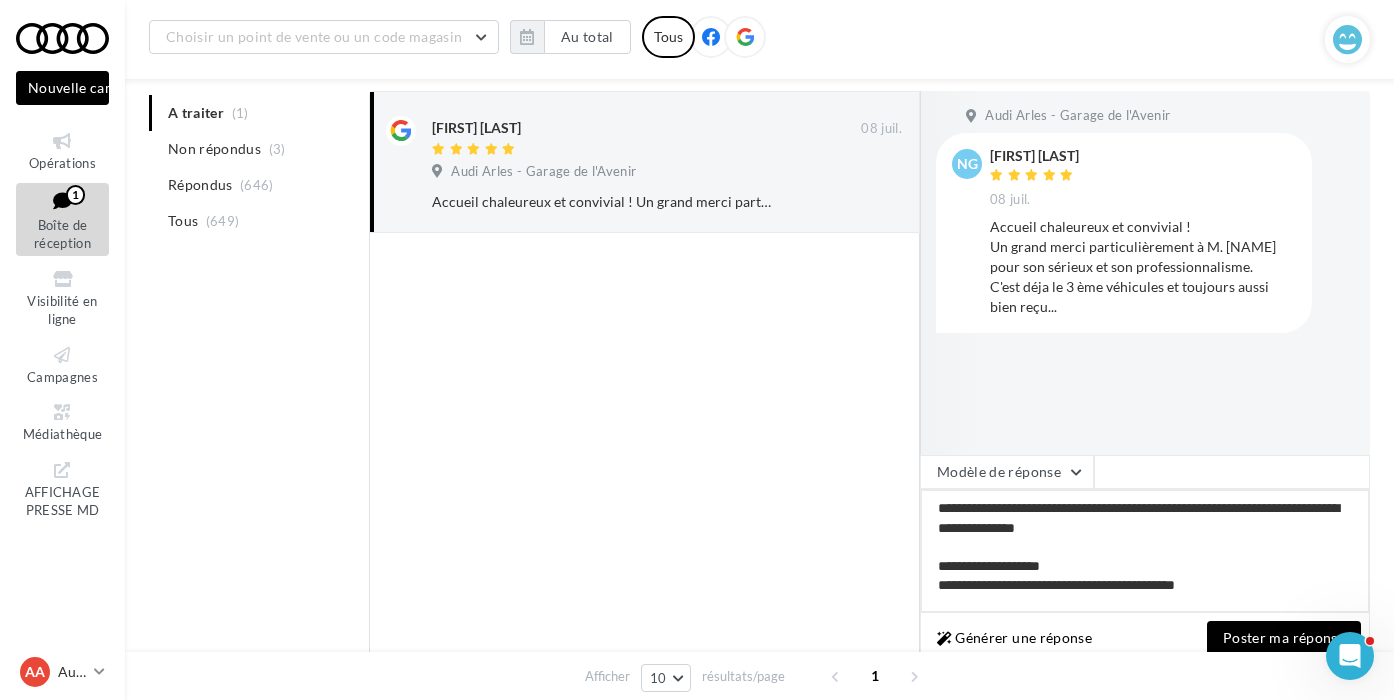scroll, scrollTop: 251, scrollLeft: 0, axis: vertical 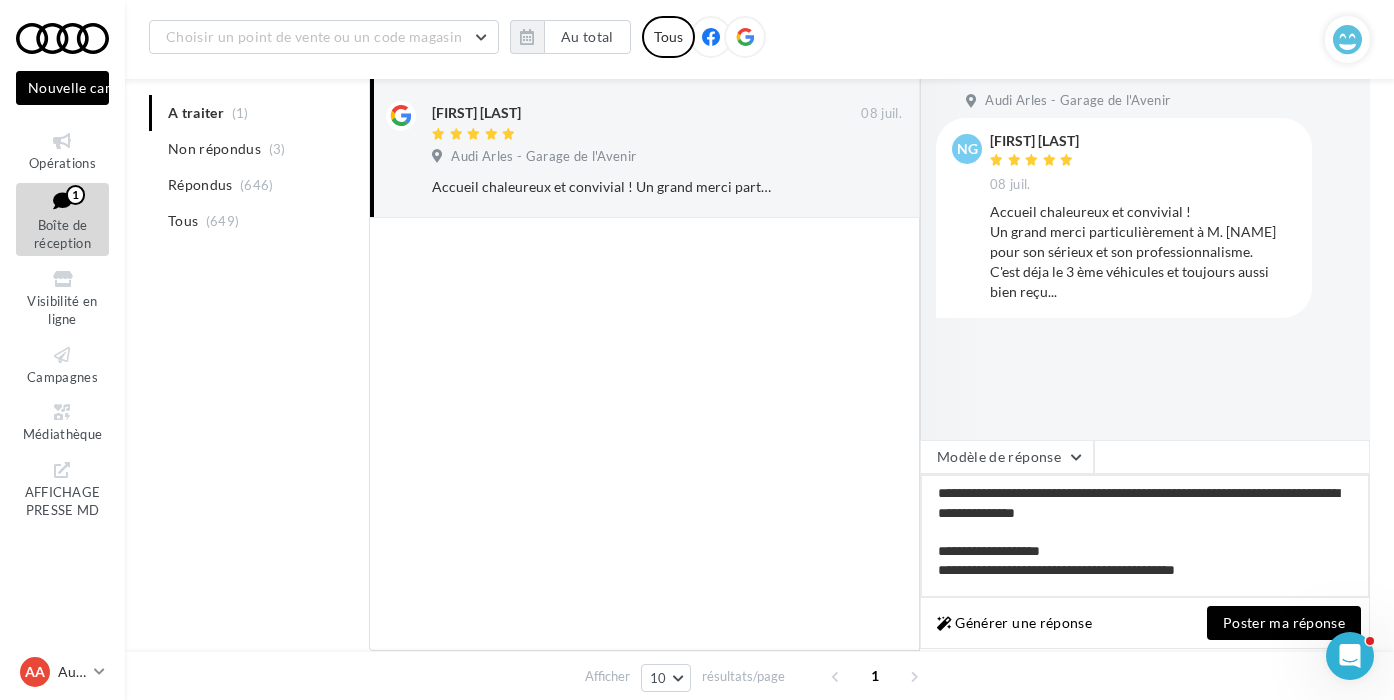 drag, startPoint x: 1066, startPoint y: 551, endPoint x: 900, endPoint y: 551, distance: 166 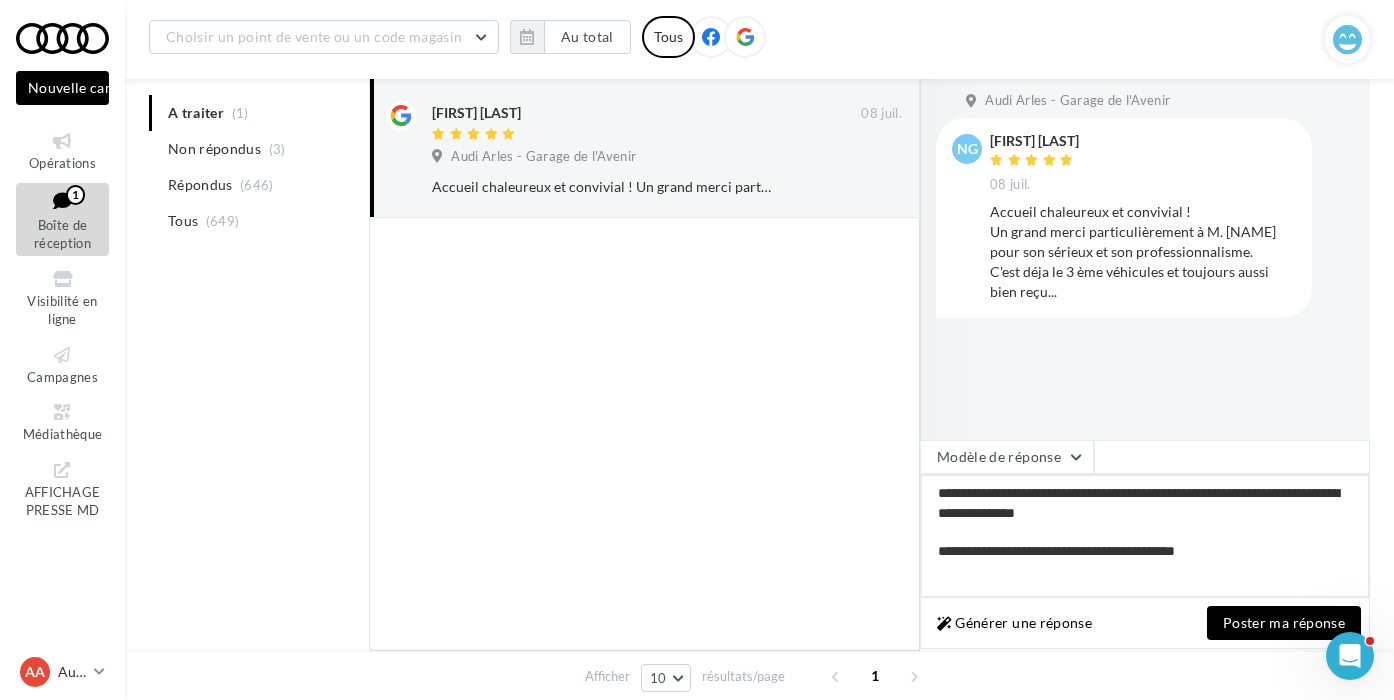click on "**********" at bounding box center [1145, 536] 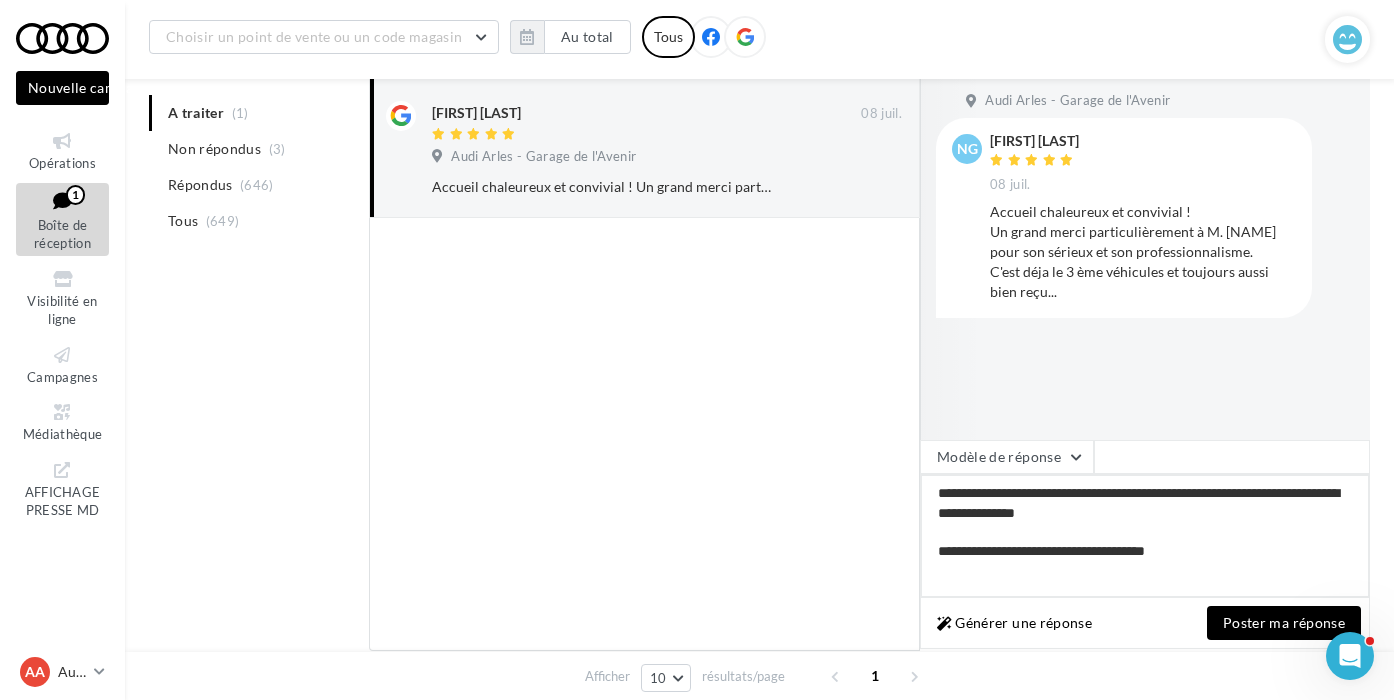 type on "**********" 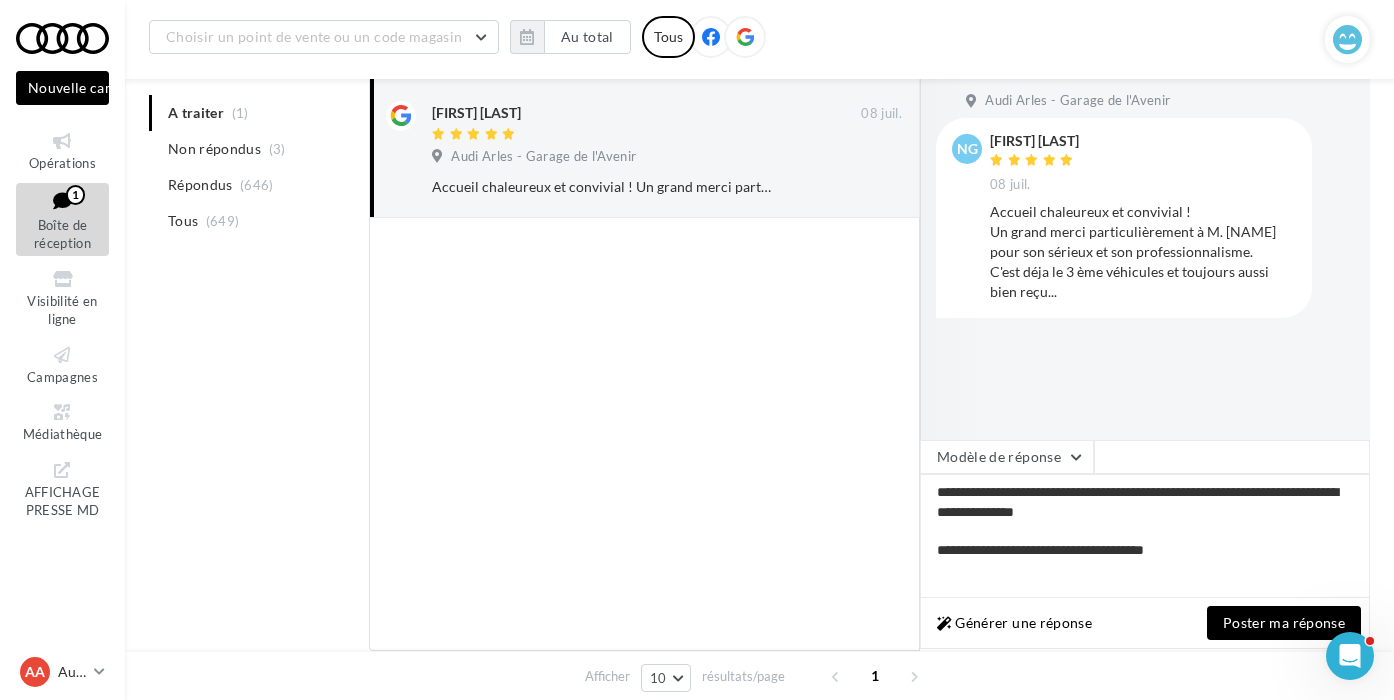 click on "Poster ma réponse" at bounding box center [1284, 623] 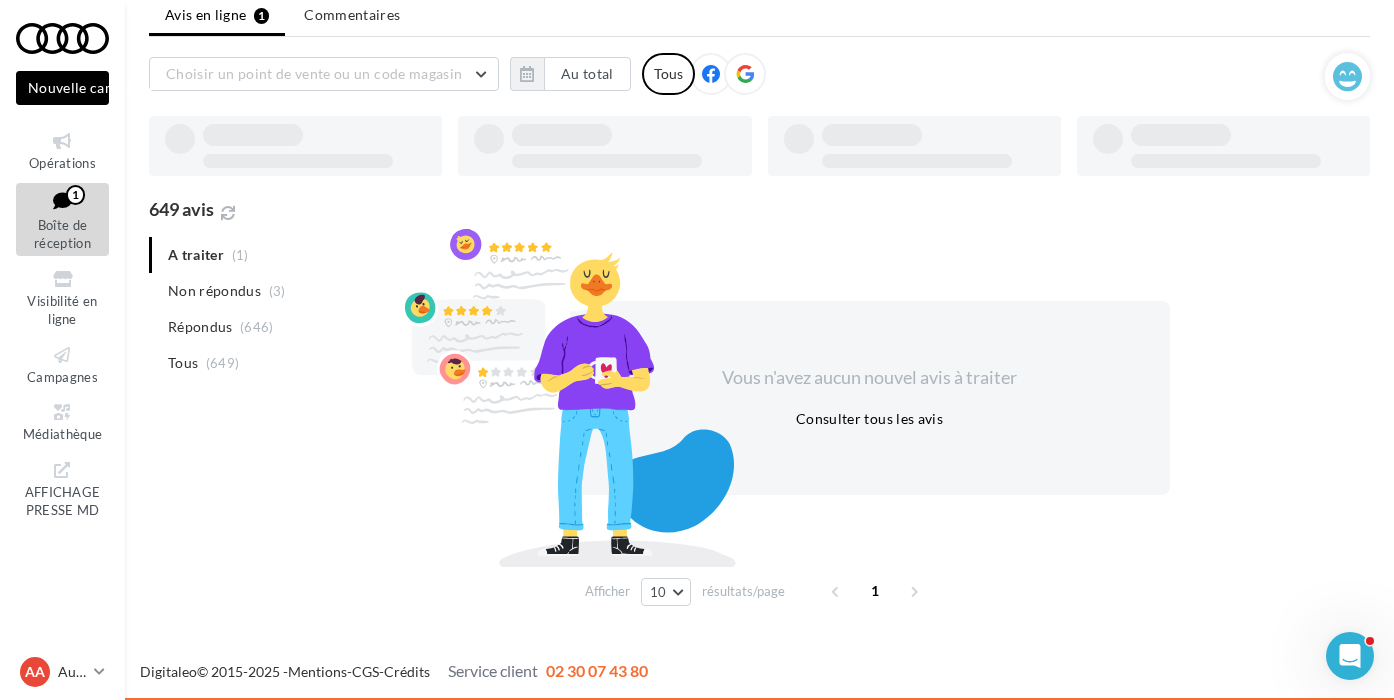 scroll, scrollTop: 32, scrollLeft: 0, axis: vertical 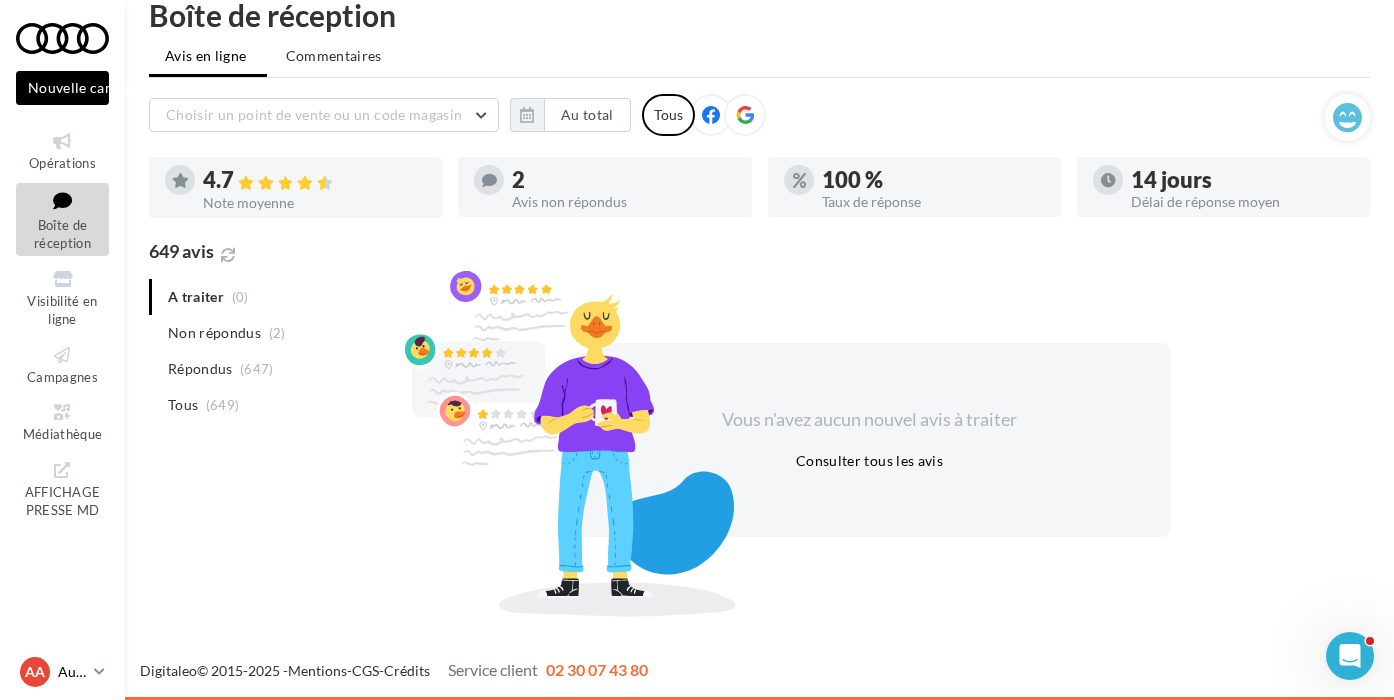 click on "AA     Audi ARLES   audi-arle-pra" at bounding box center [62, 672] 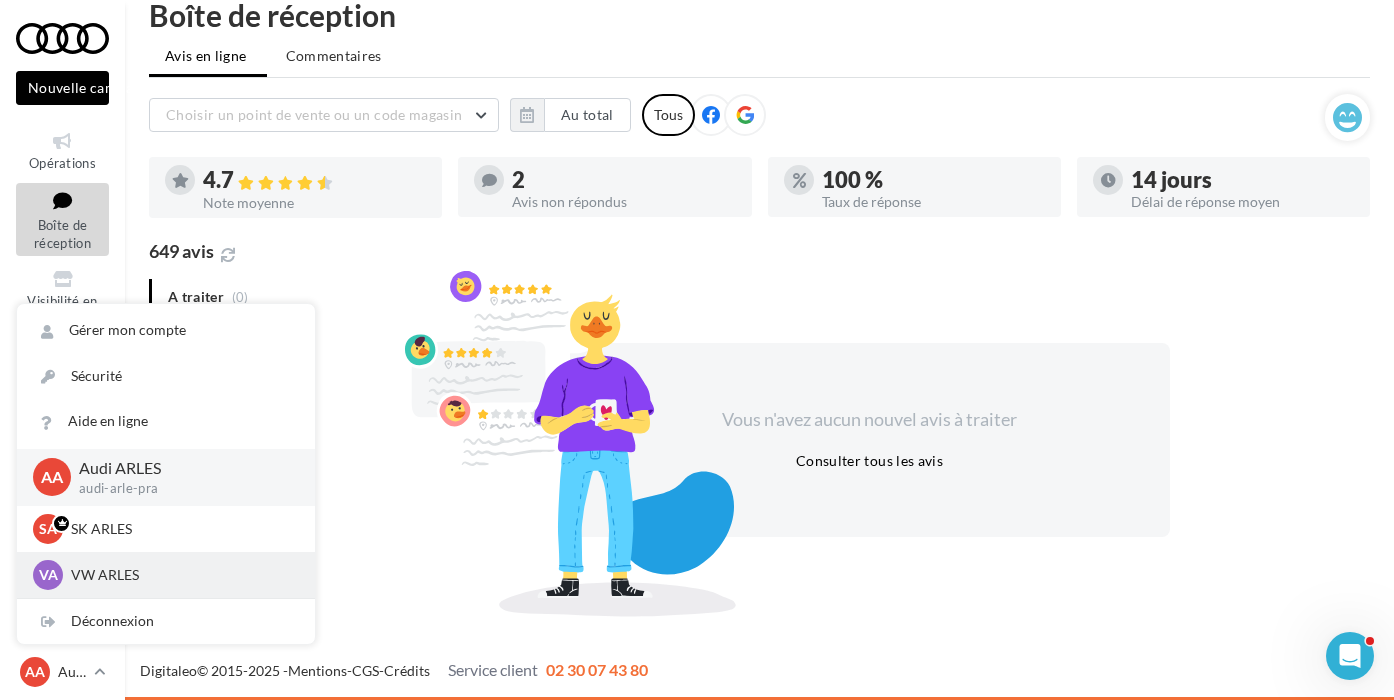 click on "VW ARLES" at bounding box center [181, 529] 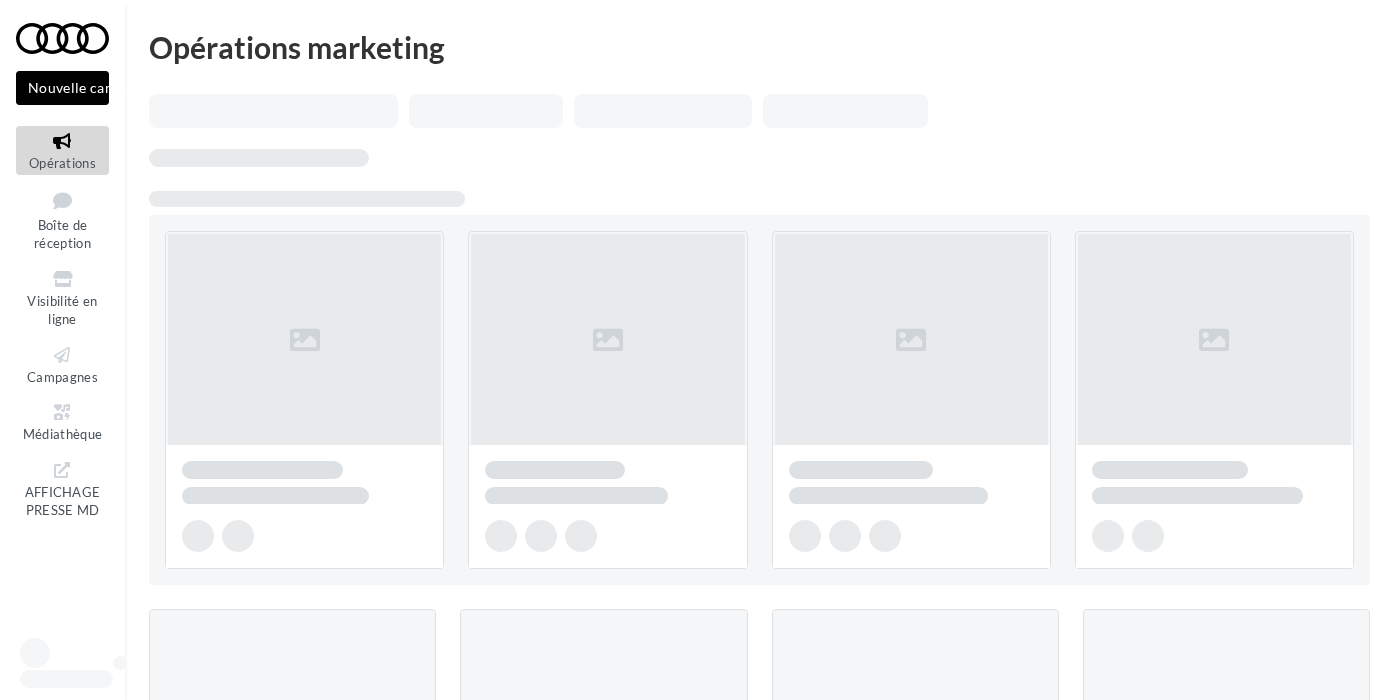 scroll, scrollTop: 0, scrollLeft: 0, axis: both 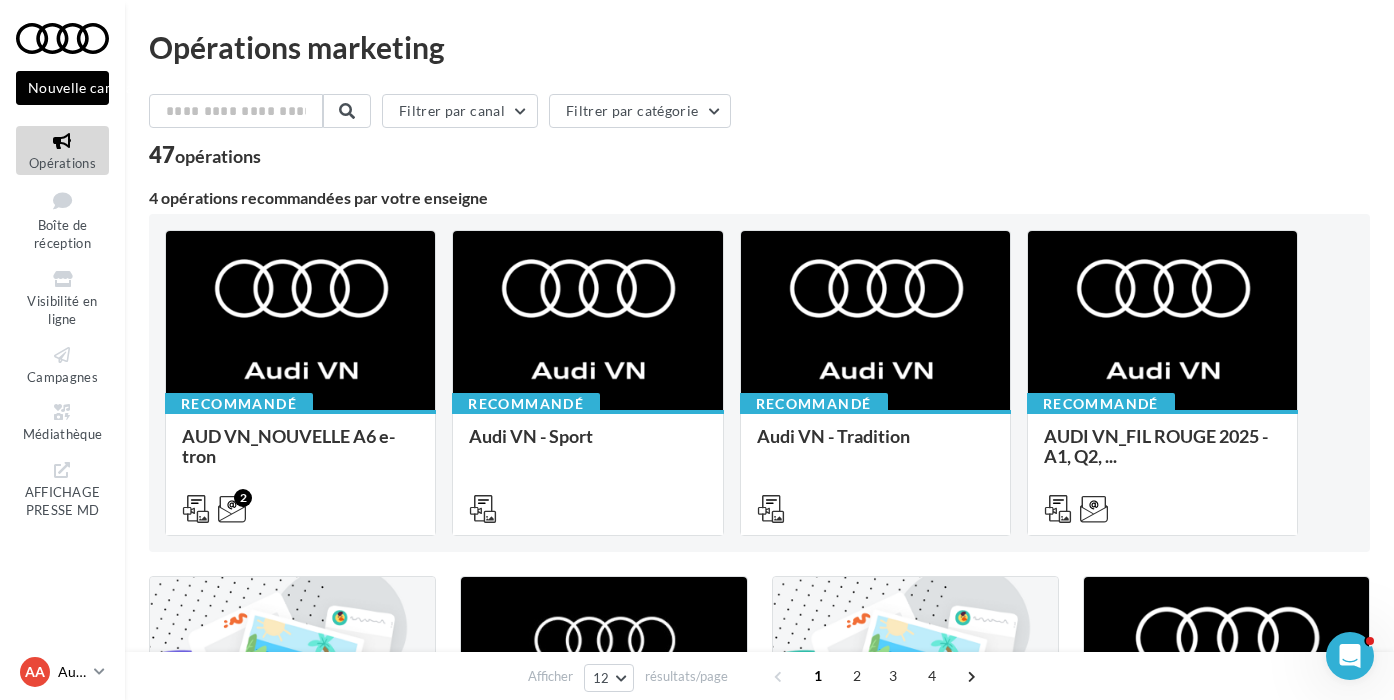 click on "Audi ARLES" at bounding box center (72, 672) 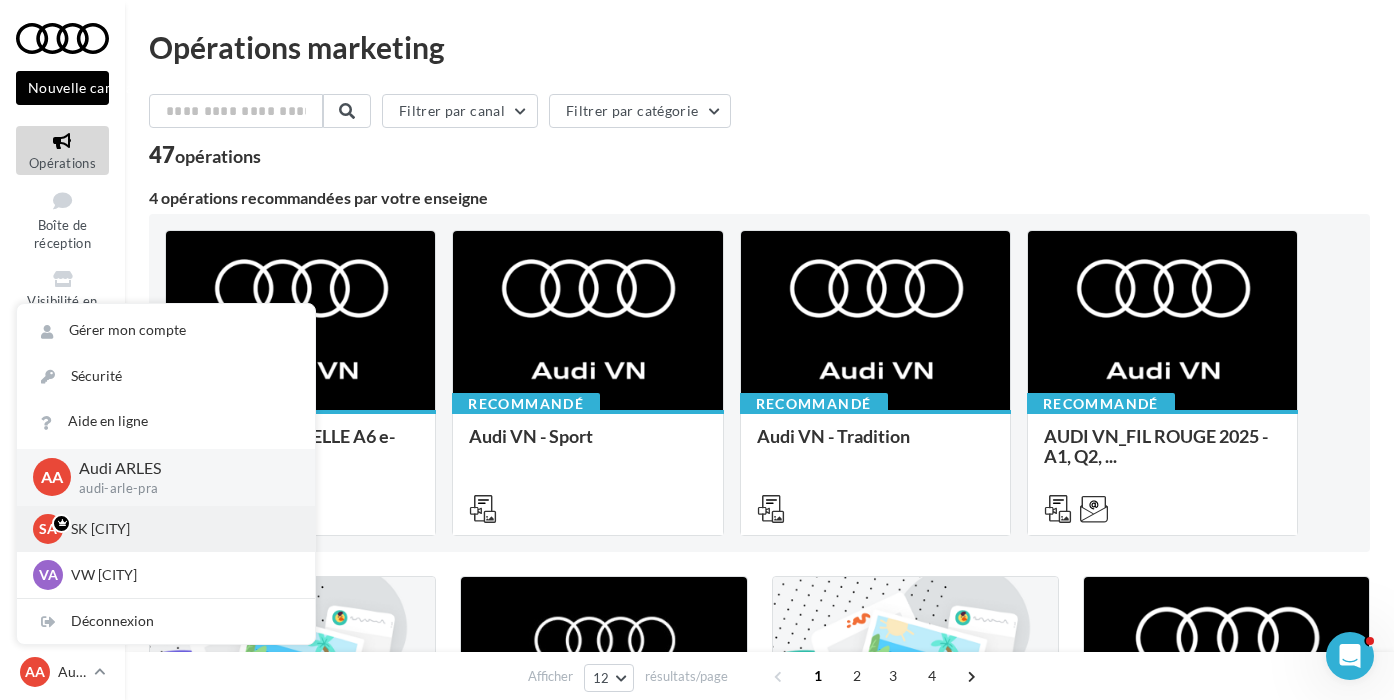 click on "SA     SK [CITY]   sk-[NAME]" at bounding box center (166, 529) 